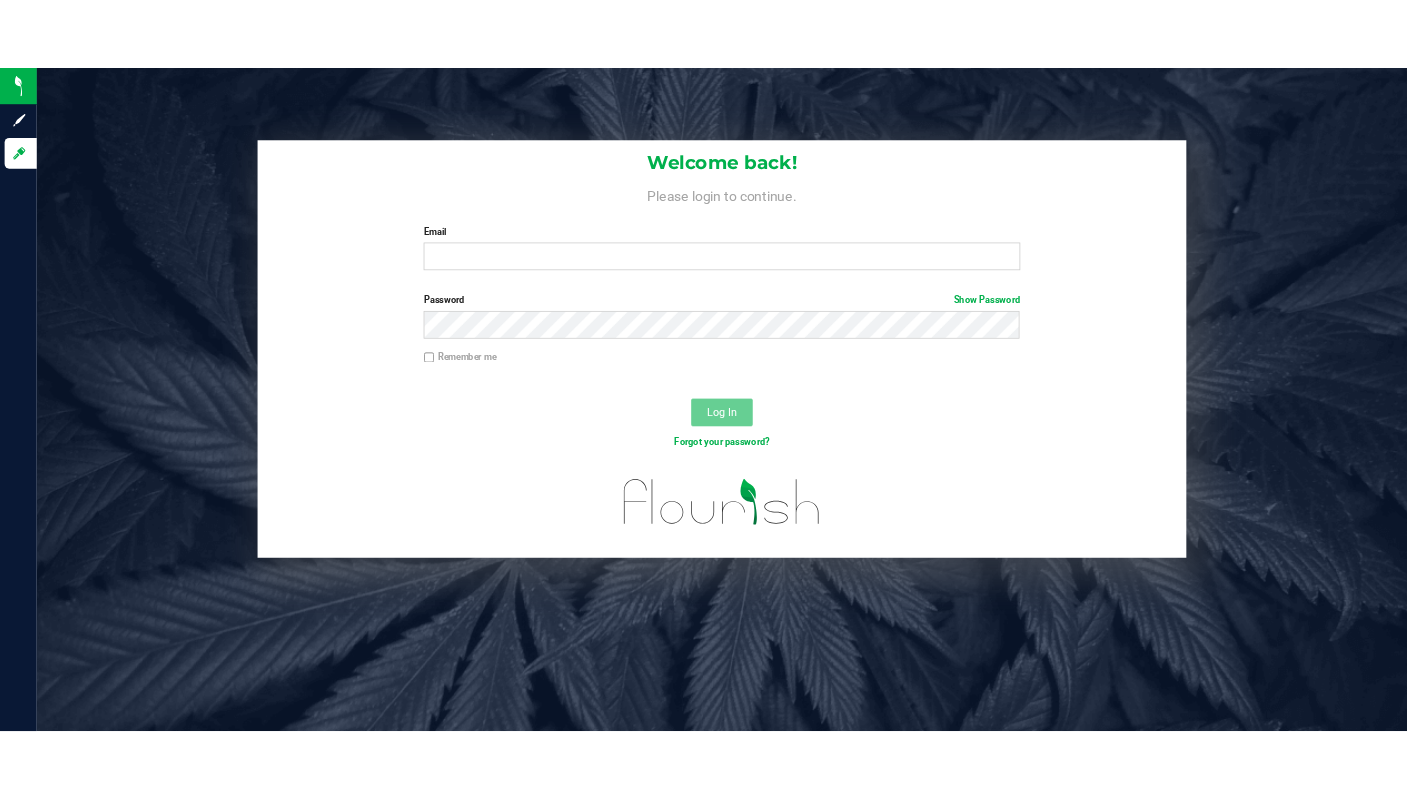 scroll, scrollTop: 0, scrollLeft: 0, axis: both 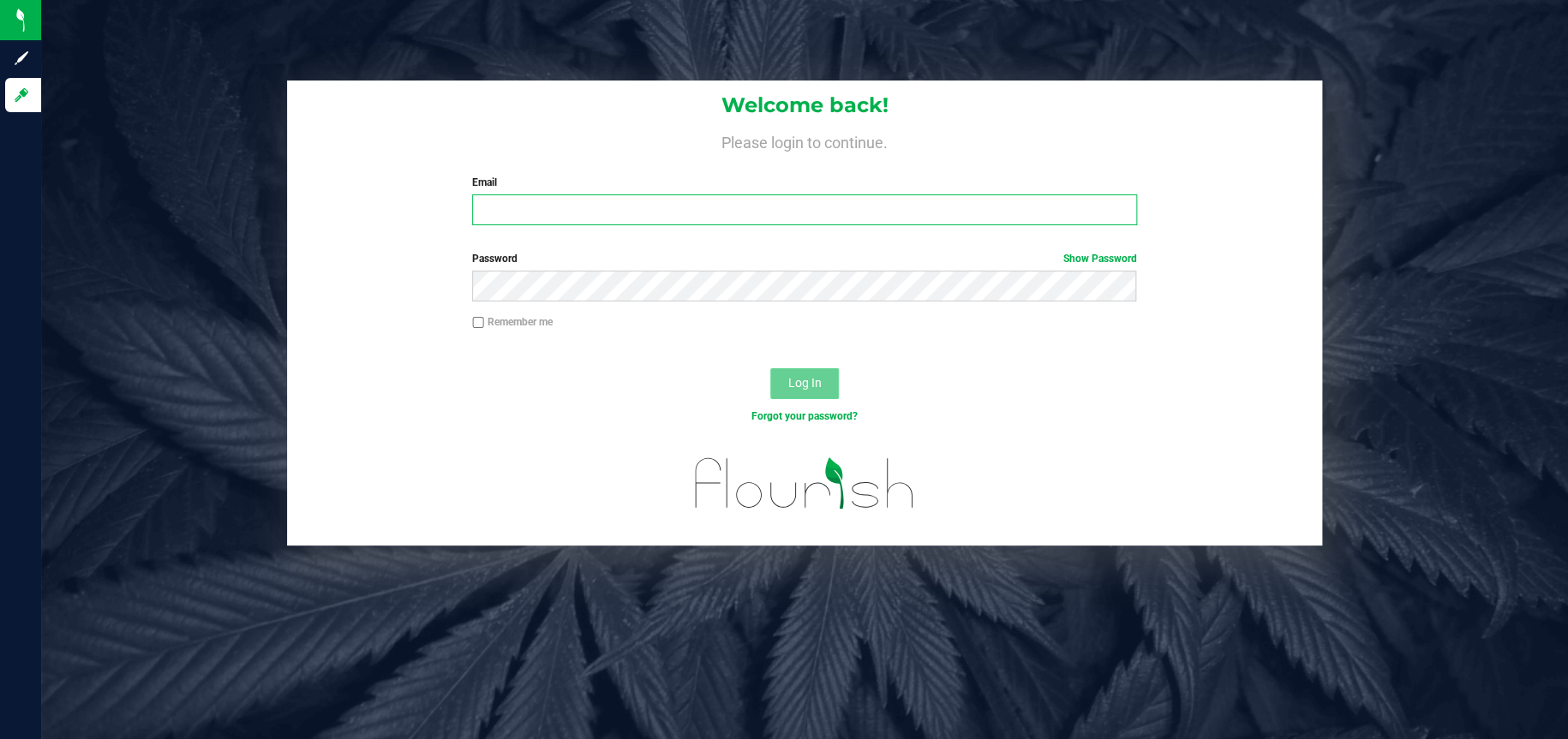 type on "christinarigney@heyawellness.com" 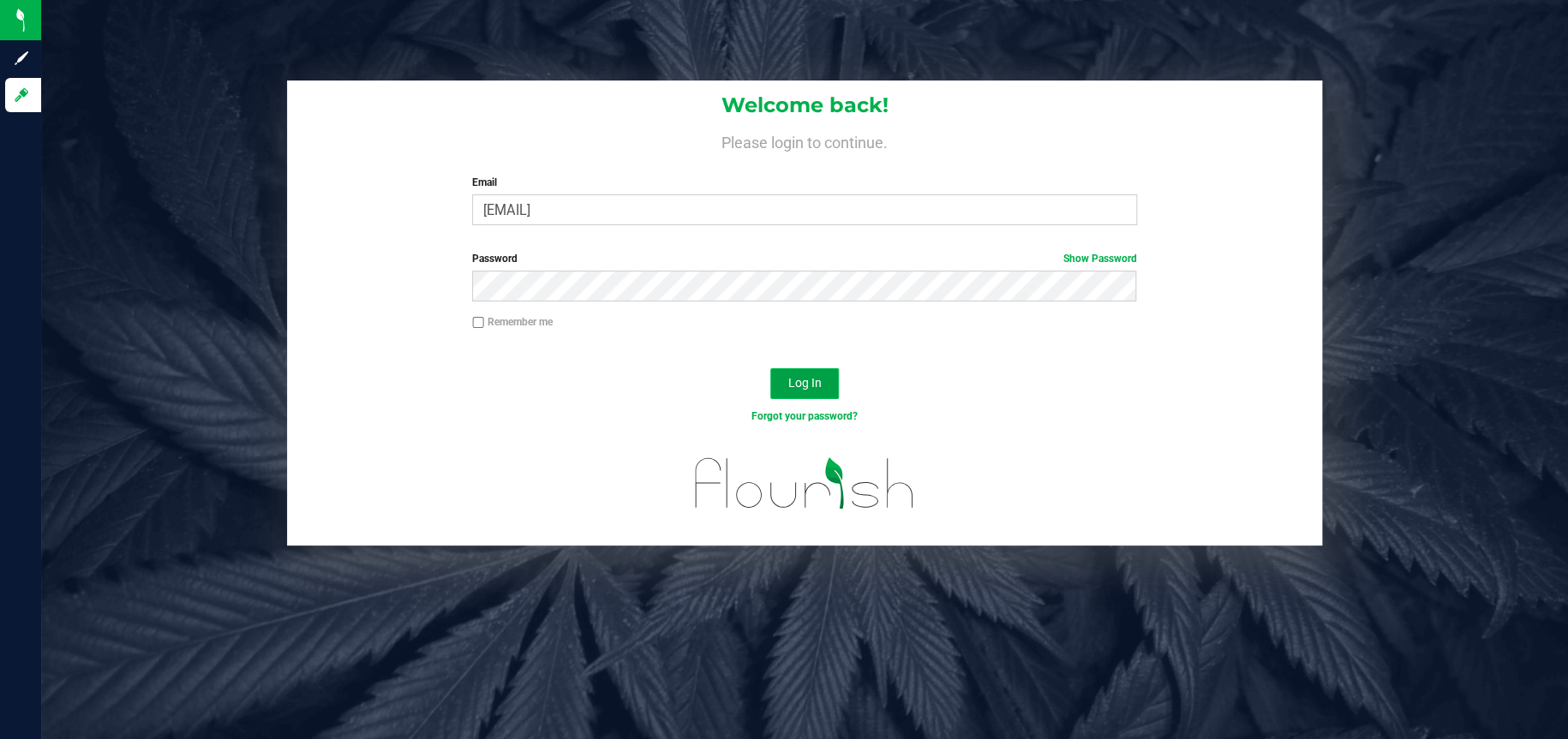 click on "Log In" at bounding box center [804, 383] 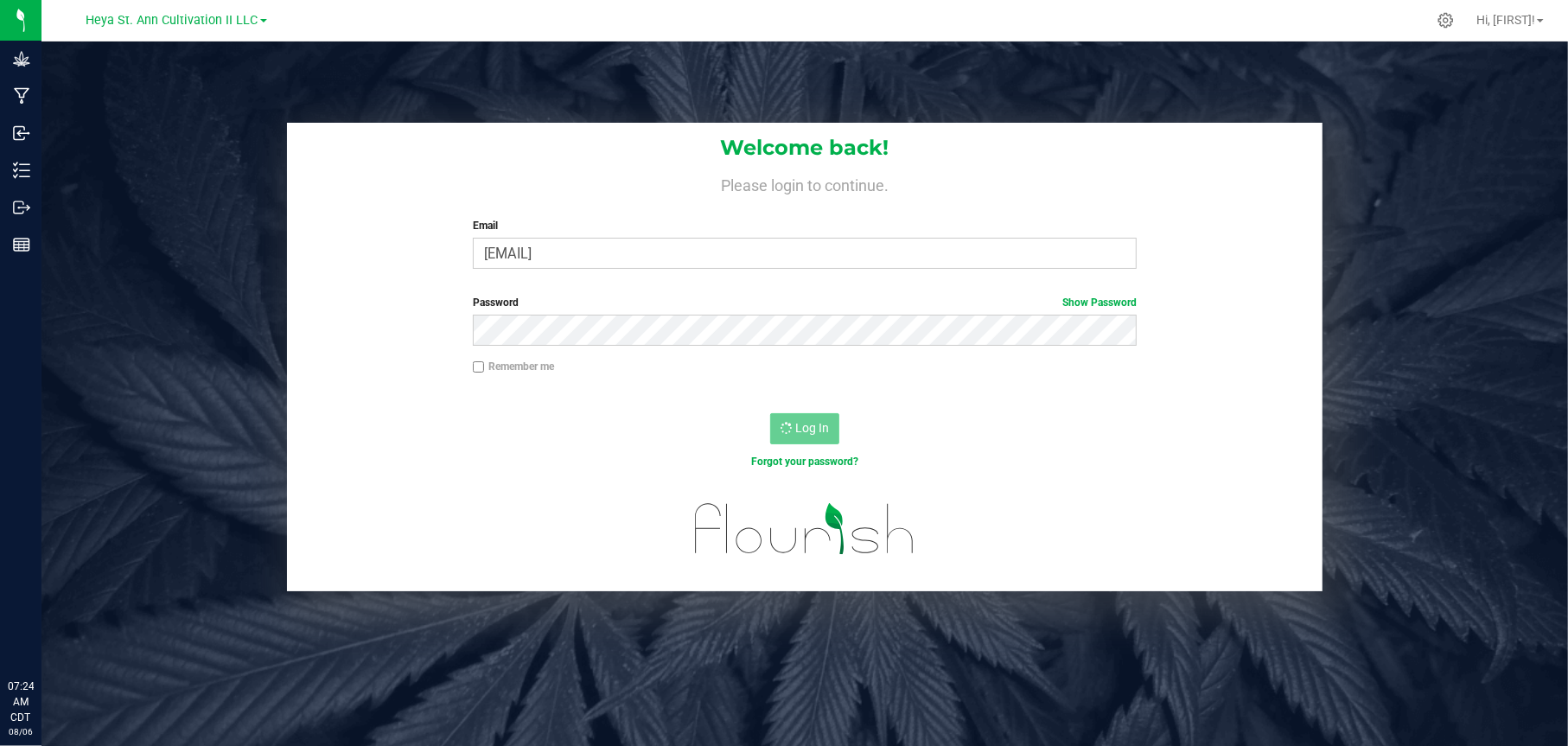 scroll, scrollTop: 0, scrollLeft: 0, axis: both 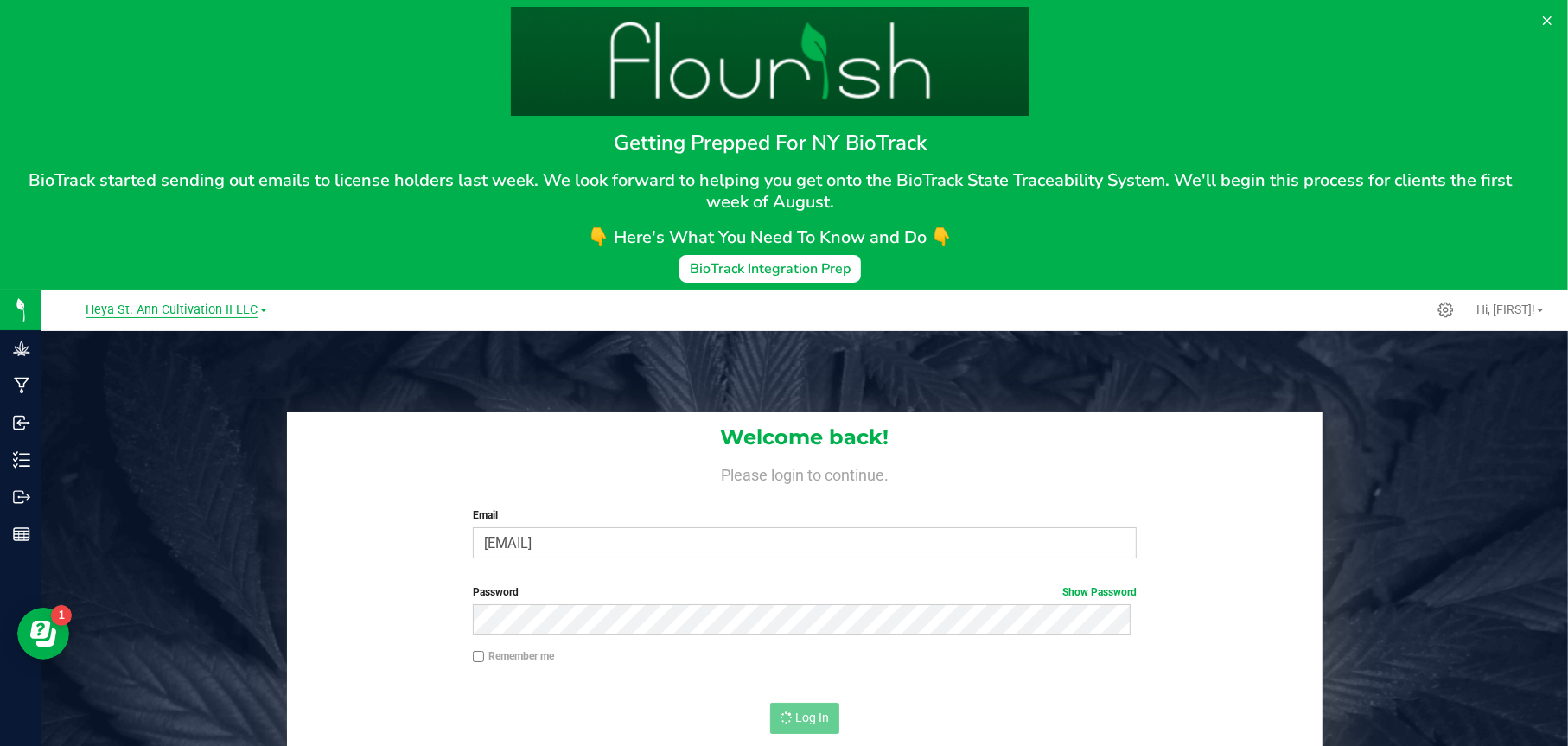 click on "Heya St. Ann Cultivation II LLC" at bounding box center (172, 310) 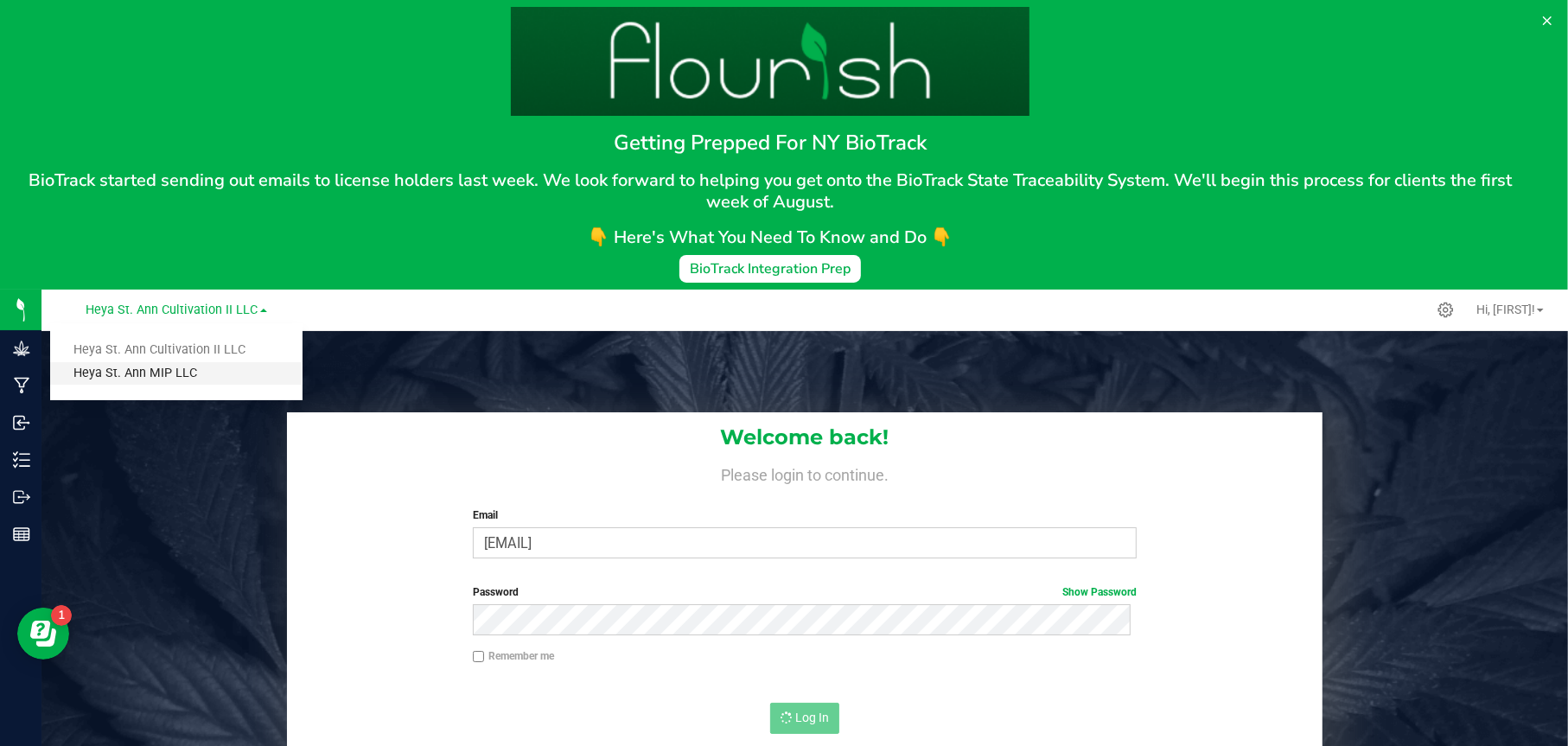 click on "Heya St. Ann MIP LLC" at bounding box center (176, 373) 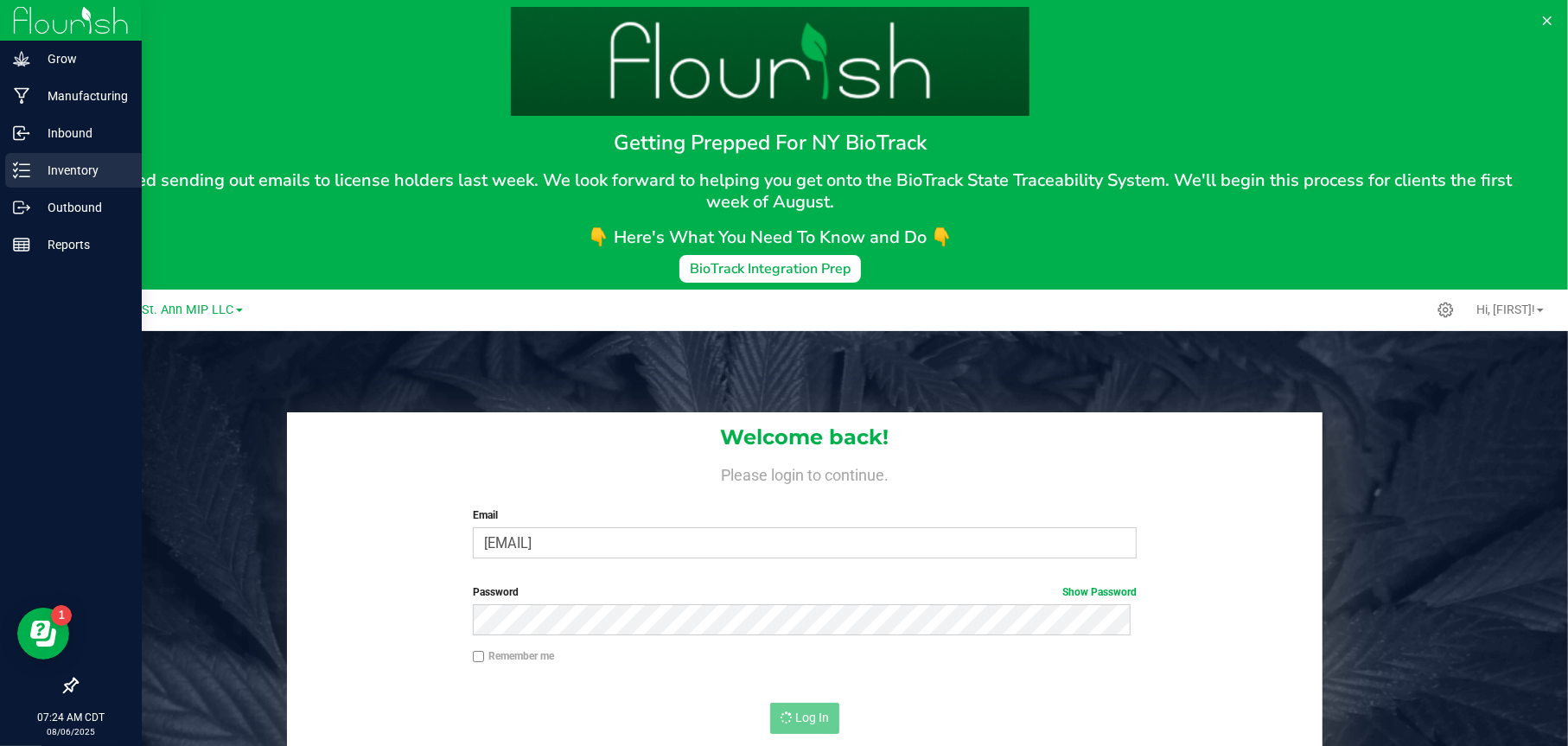 click on "Inventory" at bounding box center [82, 170] 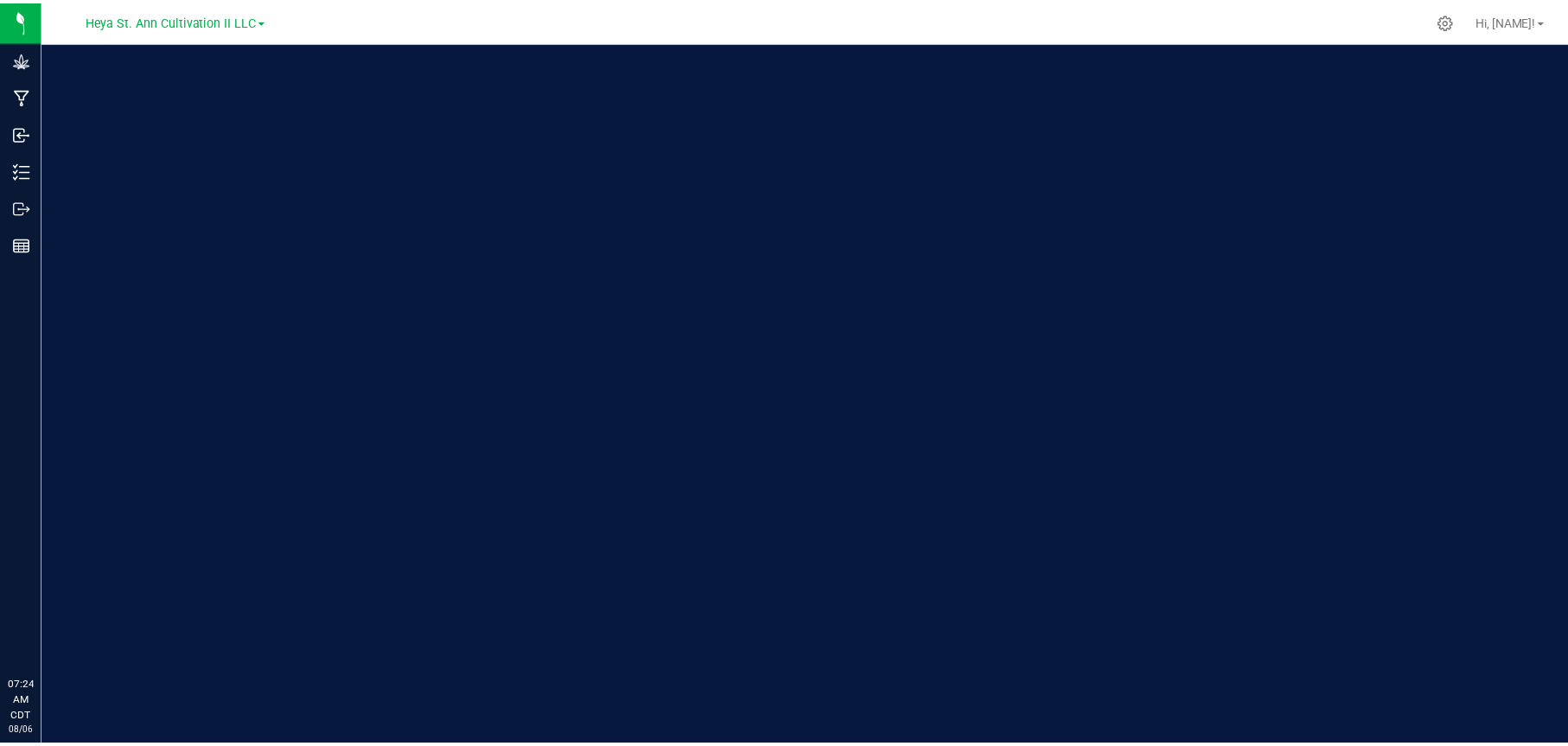 scroll, scrollTop: 0, scrollLeft: 0, axis: both 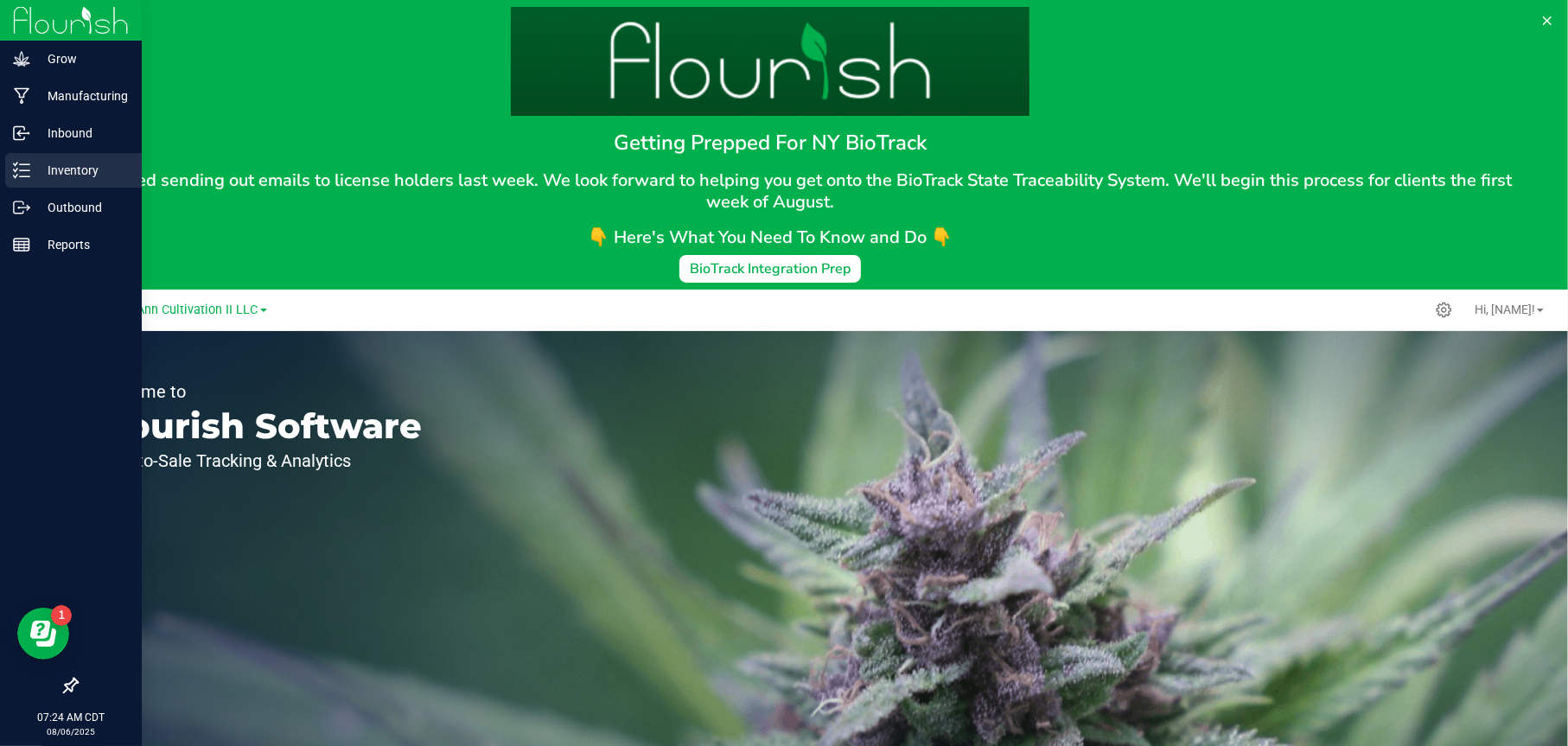 click on "Inventory" at bounding box center [82, 170] 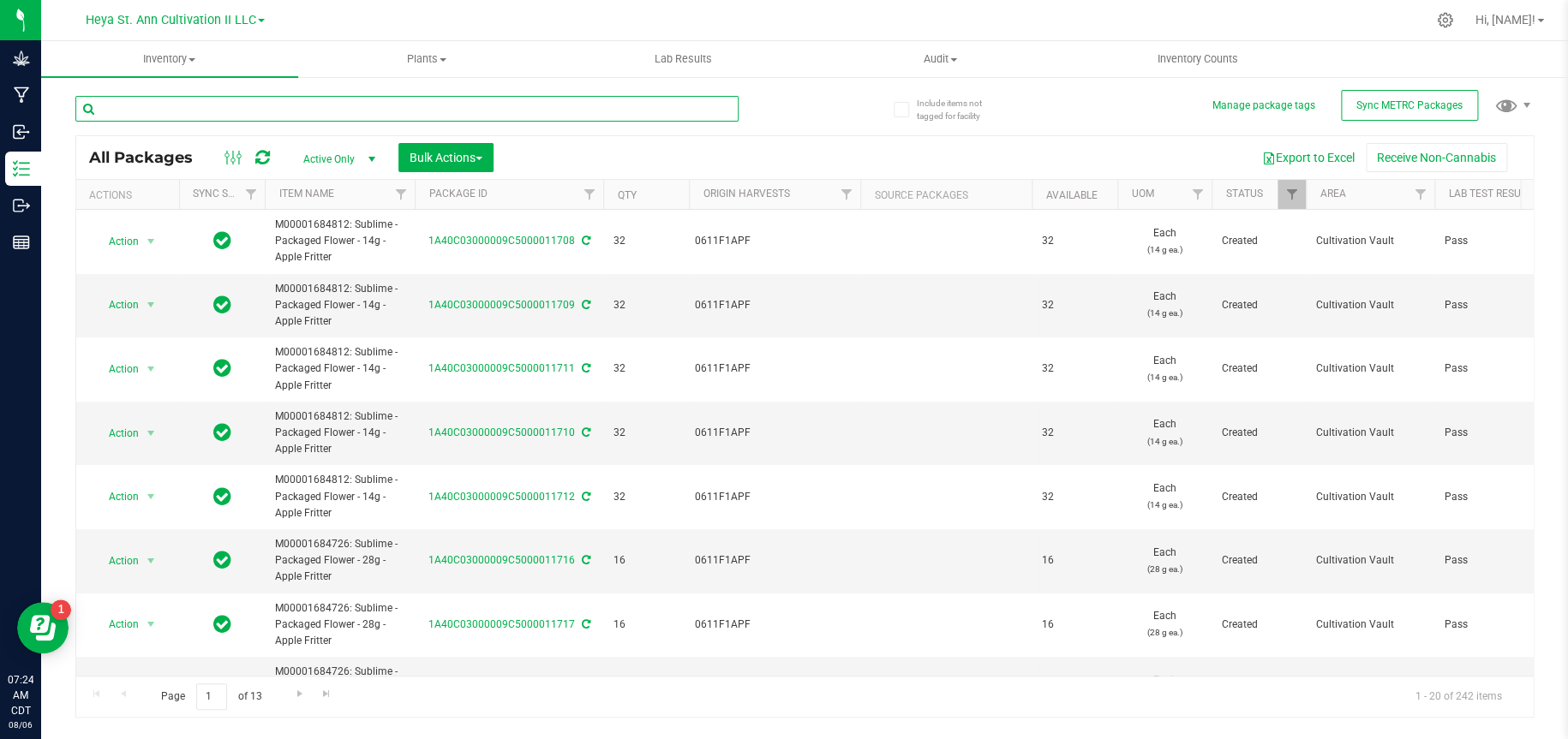 click at bounding box center [407, 109] 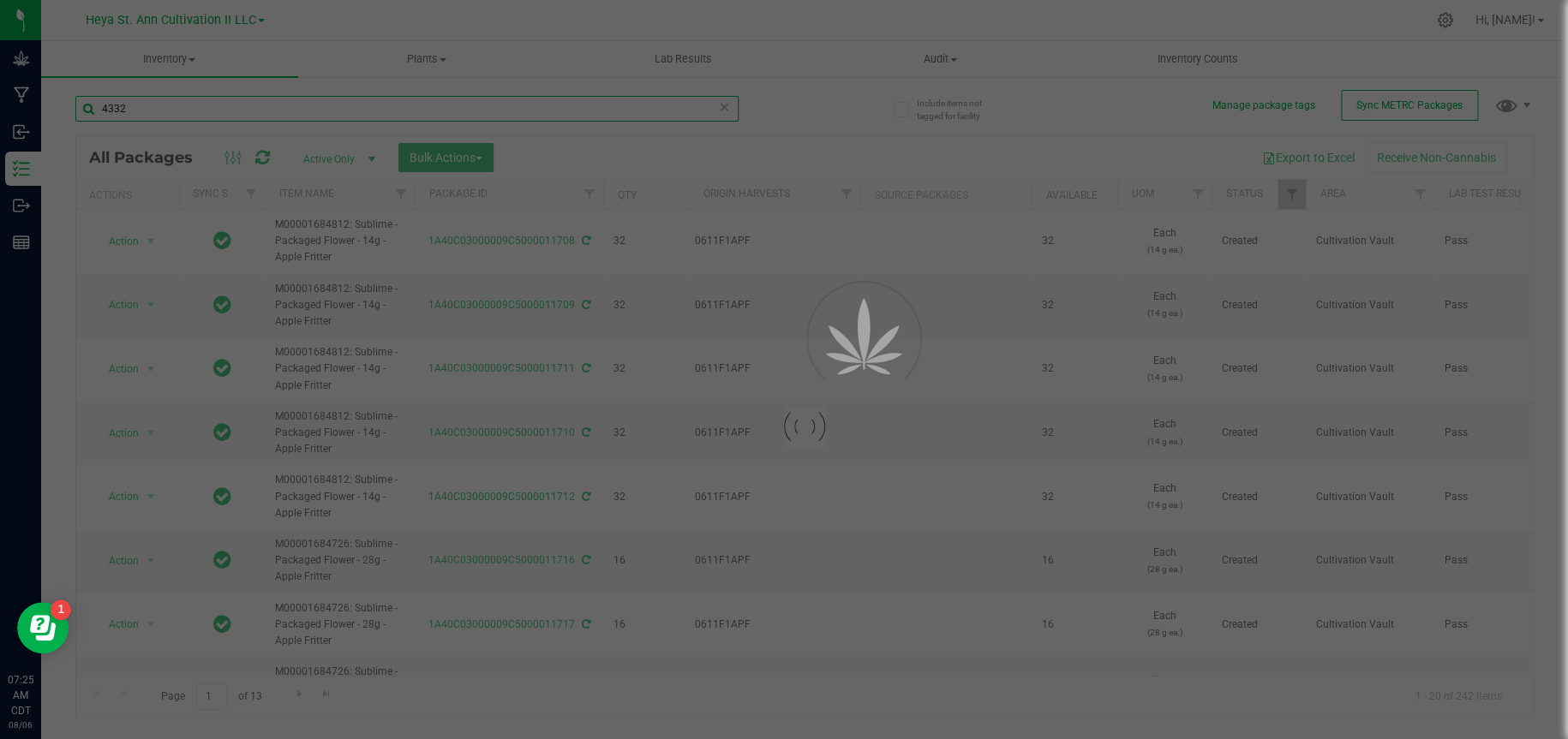 type on "4332" 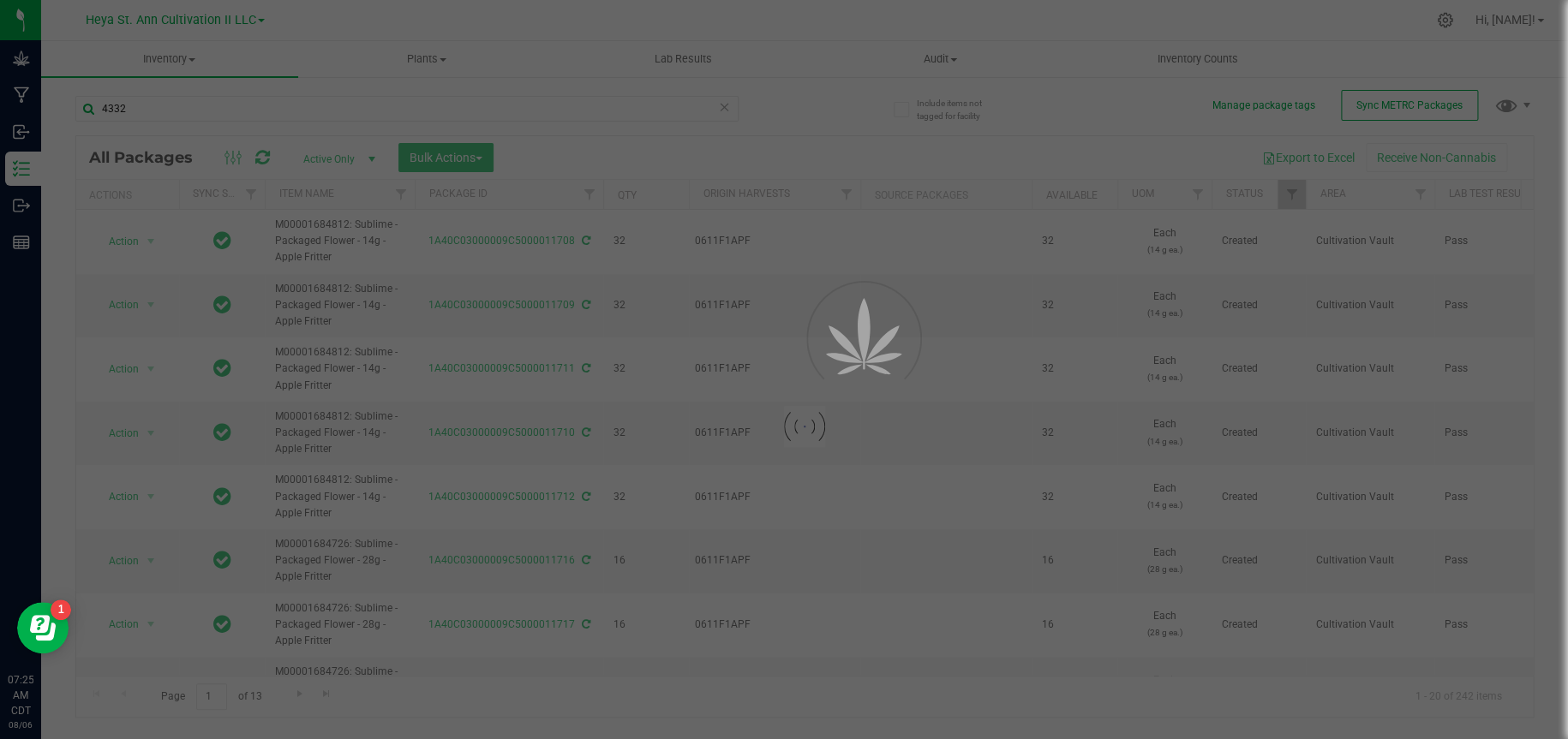 click at bounding box center (784, 369) 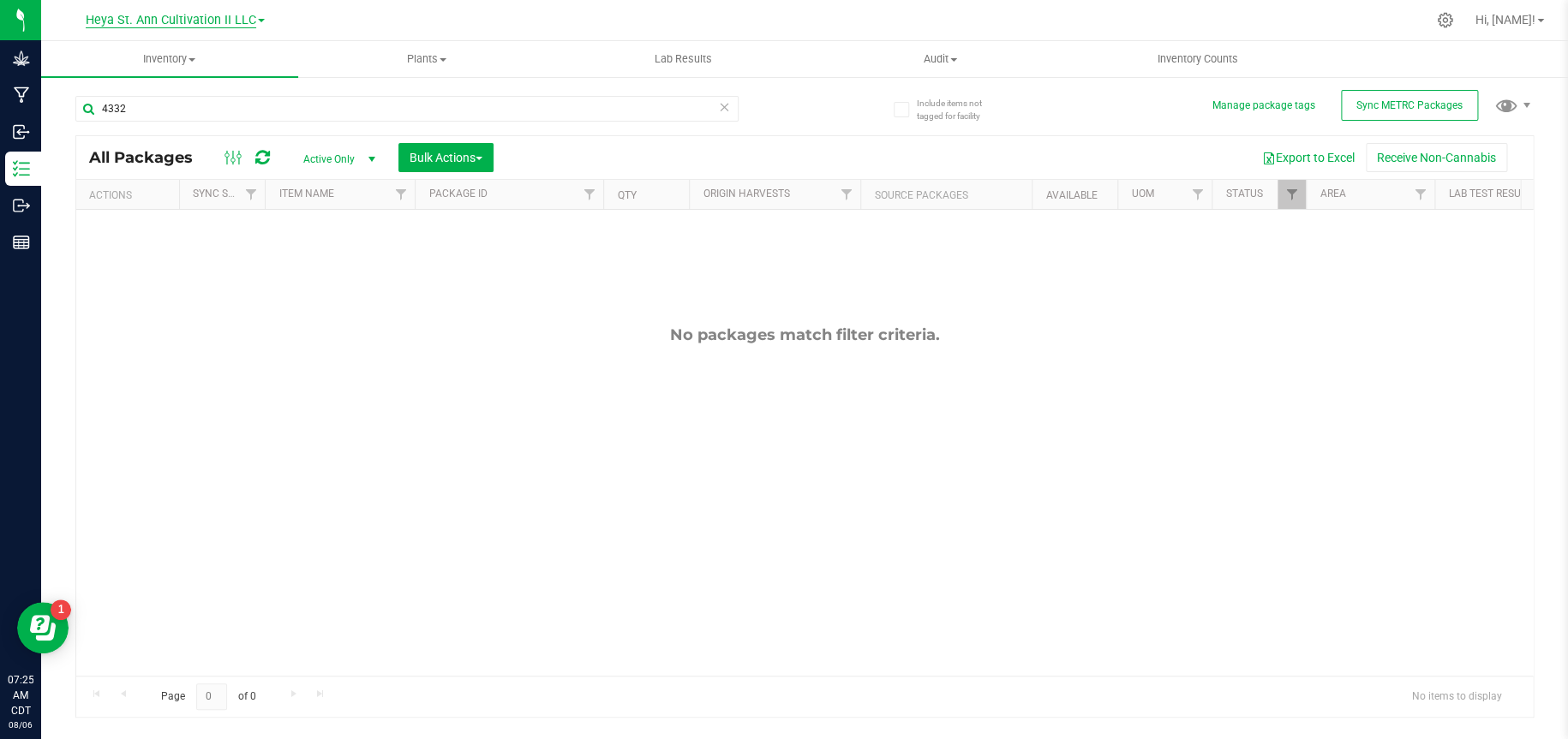 click on "Heya St. Ann Cultivation II LLC" at bounding box center [171, 21] 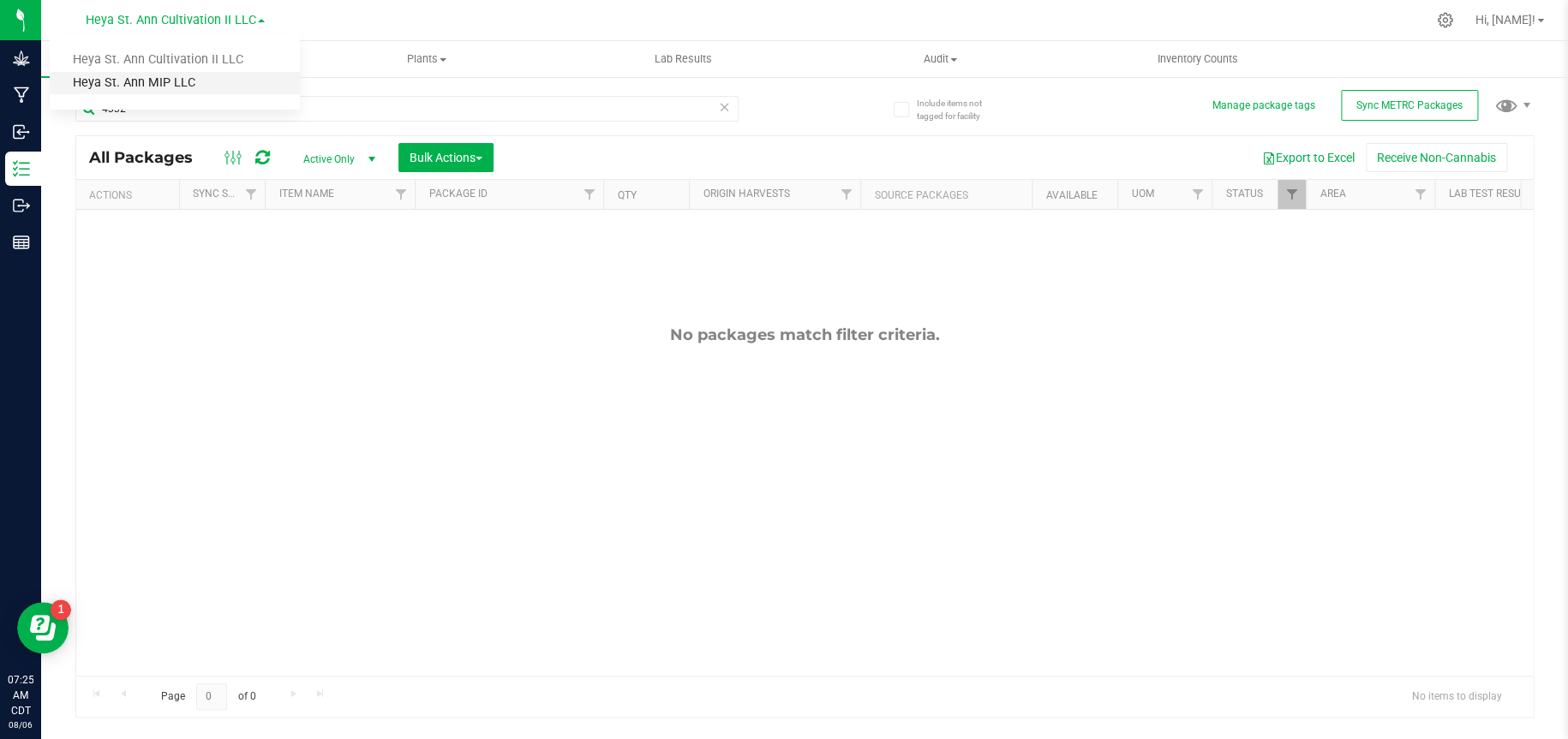 click on "Heya St. Ann MIP LLC" at bounding box center (175, 83) 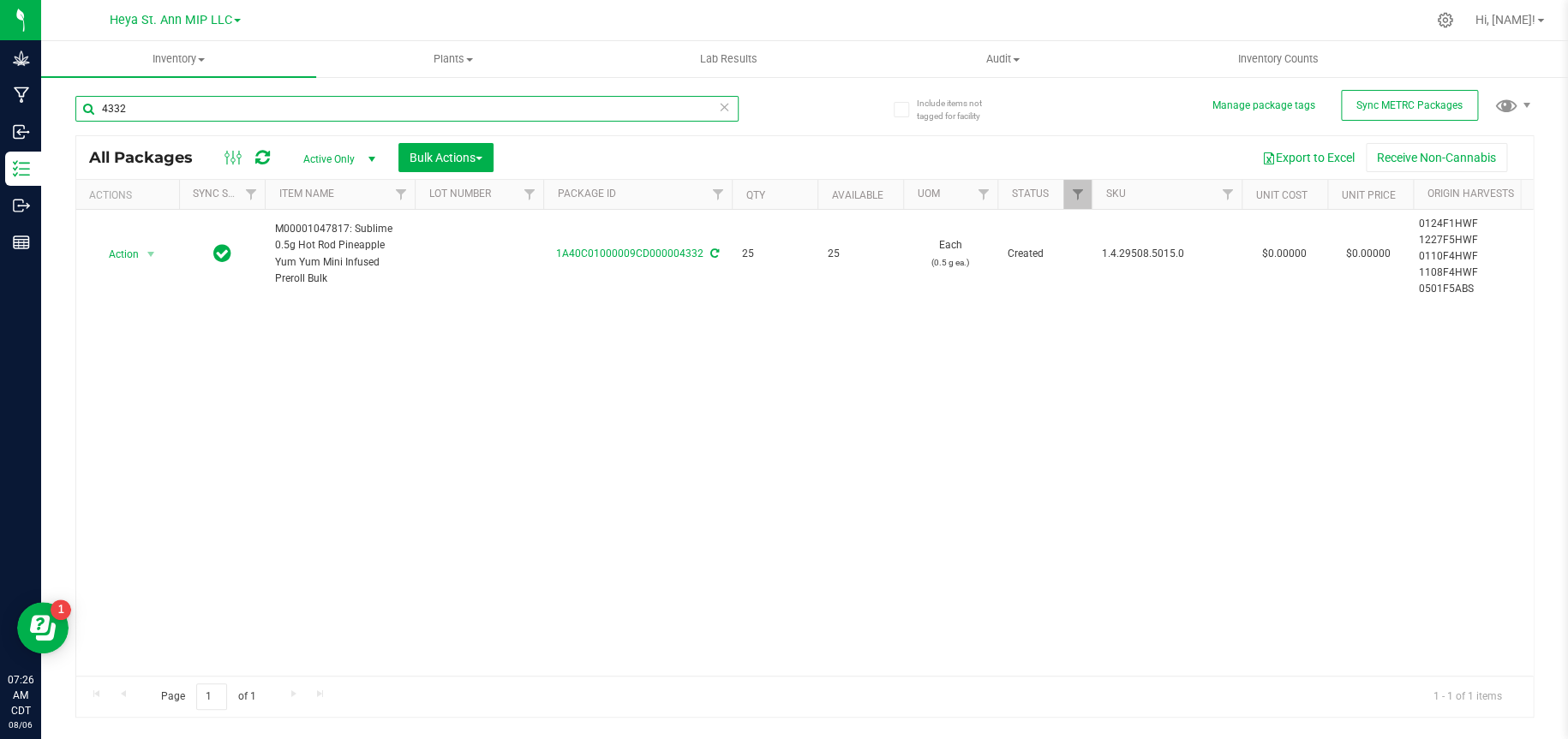 click on "4332" at bounding box center (407, 109) 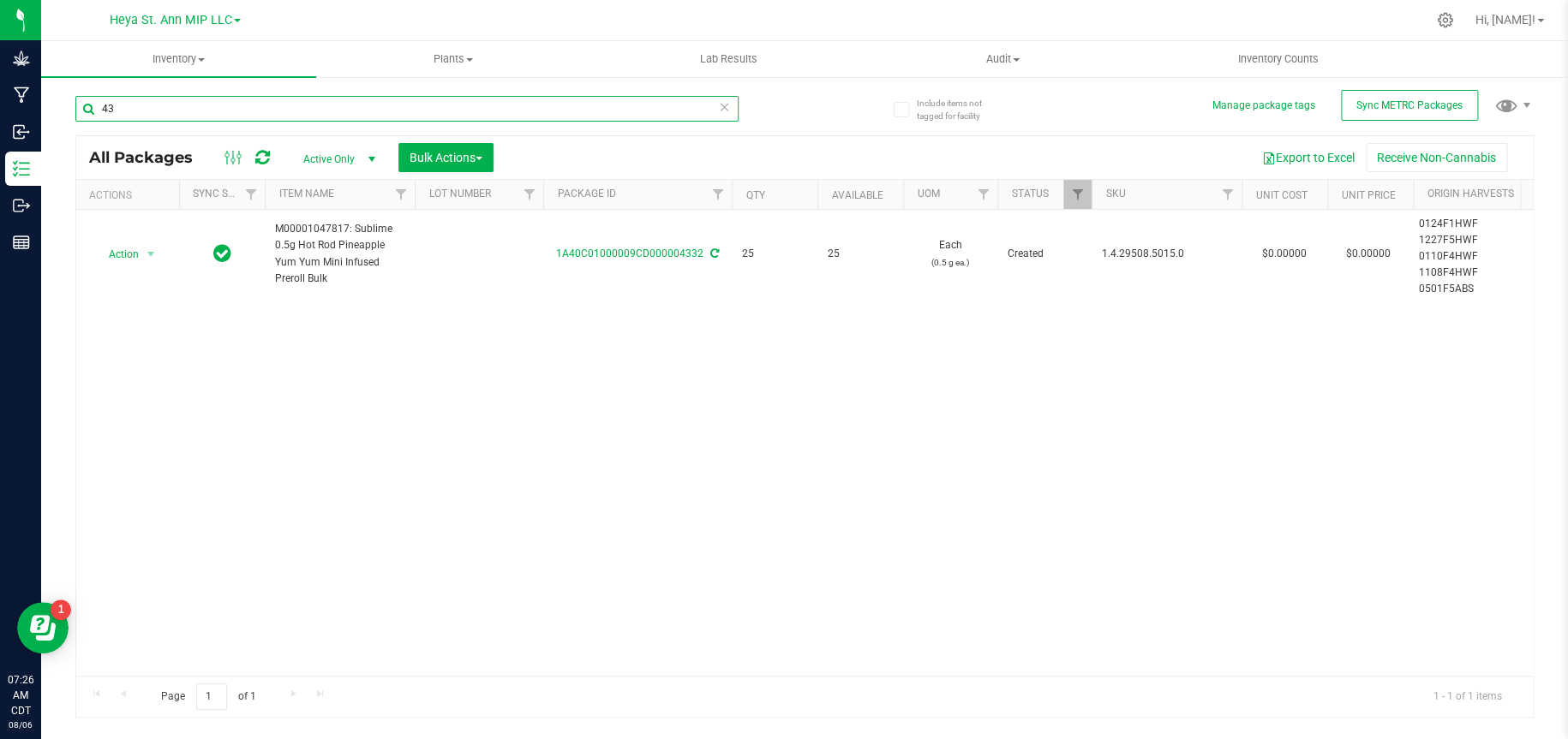 type on "4" 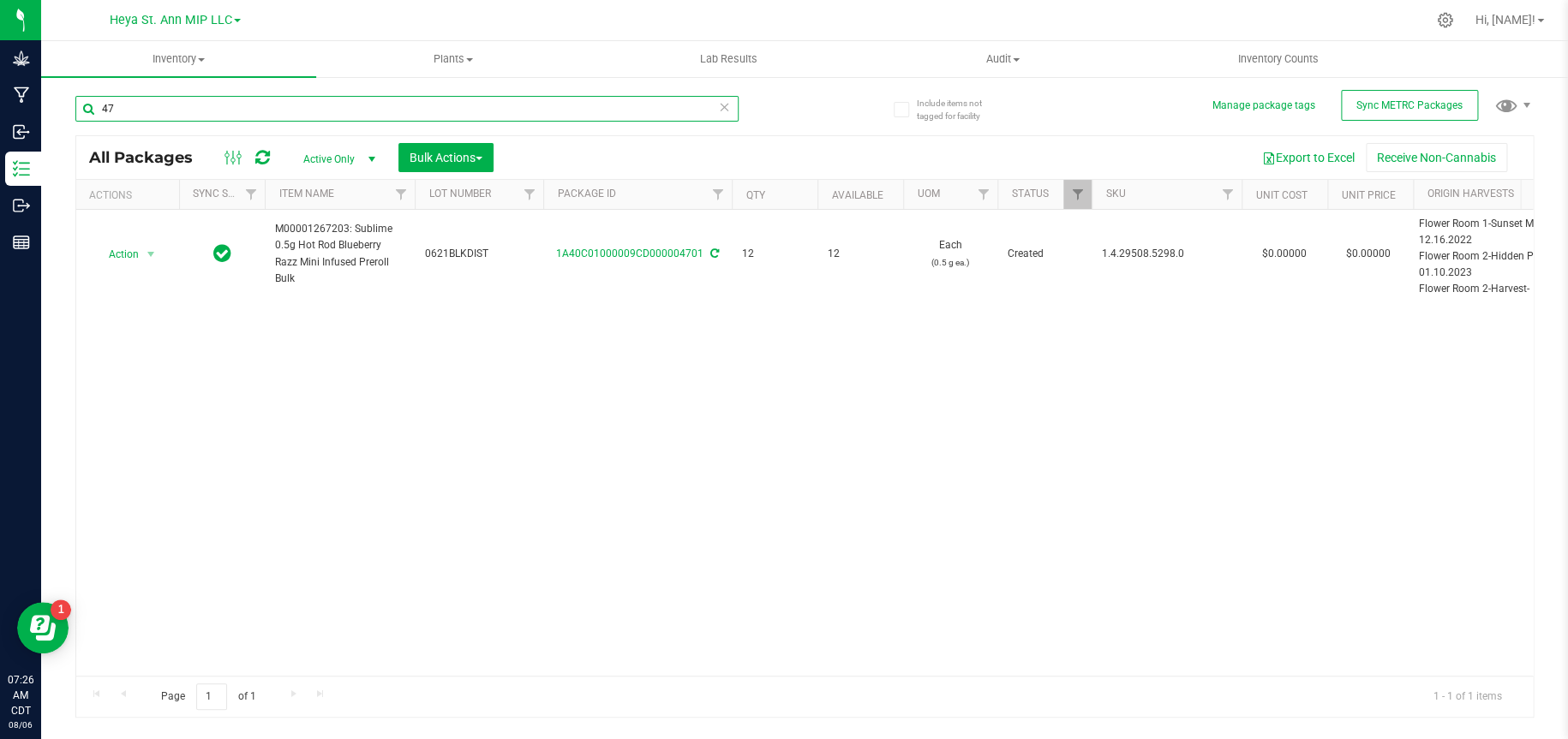 type on "4" 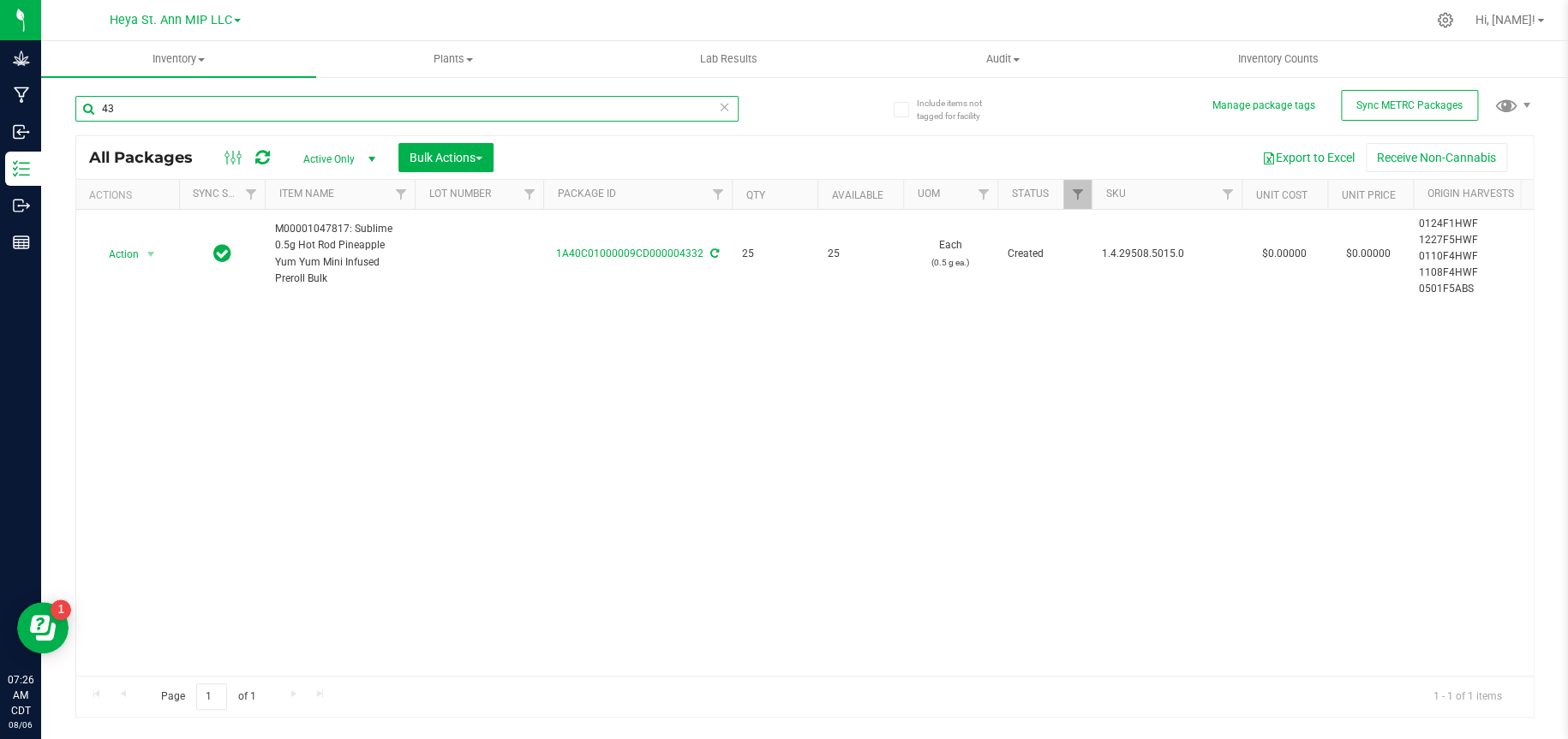 type on "4" 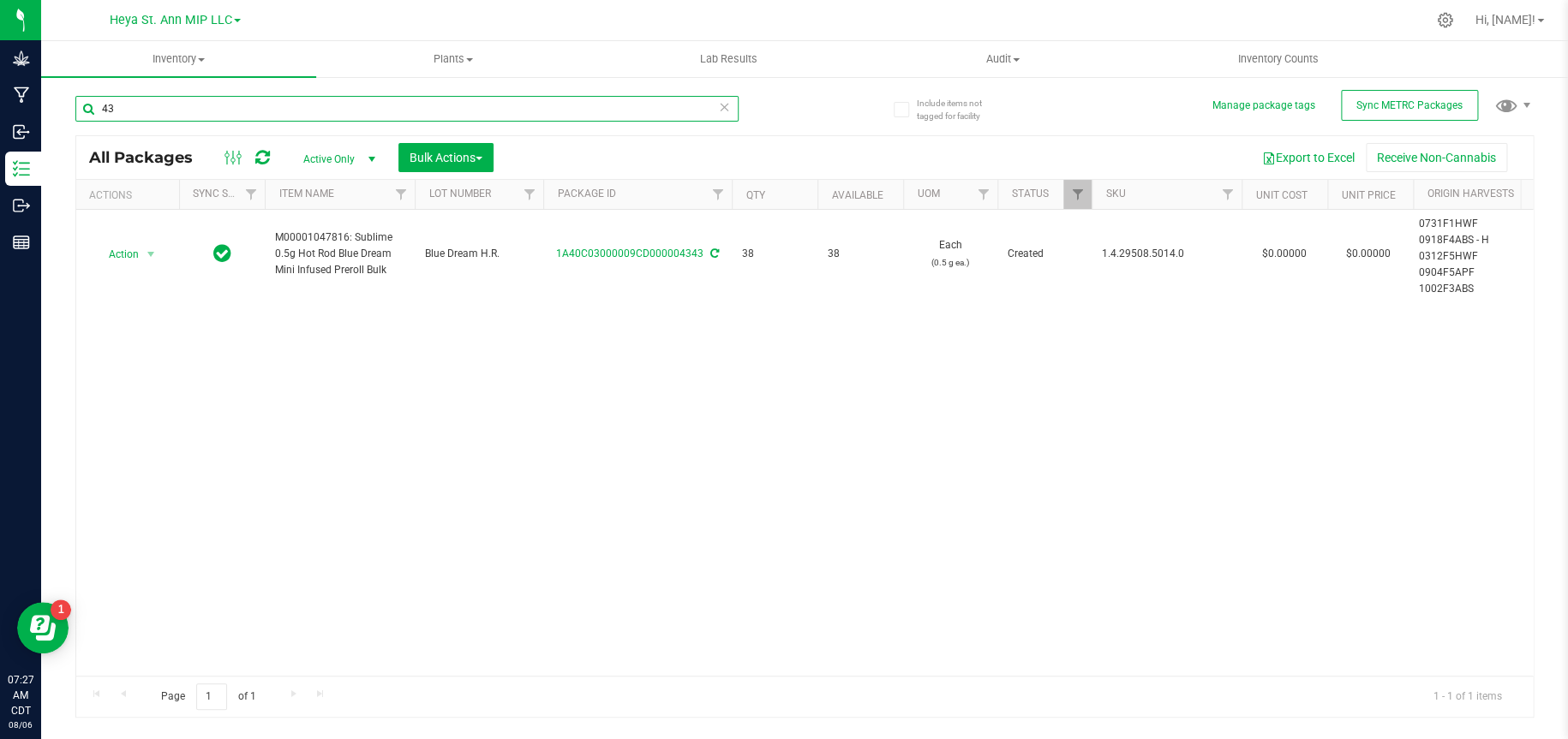 type on "4" 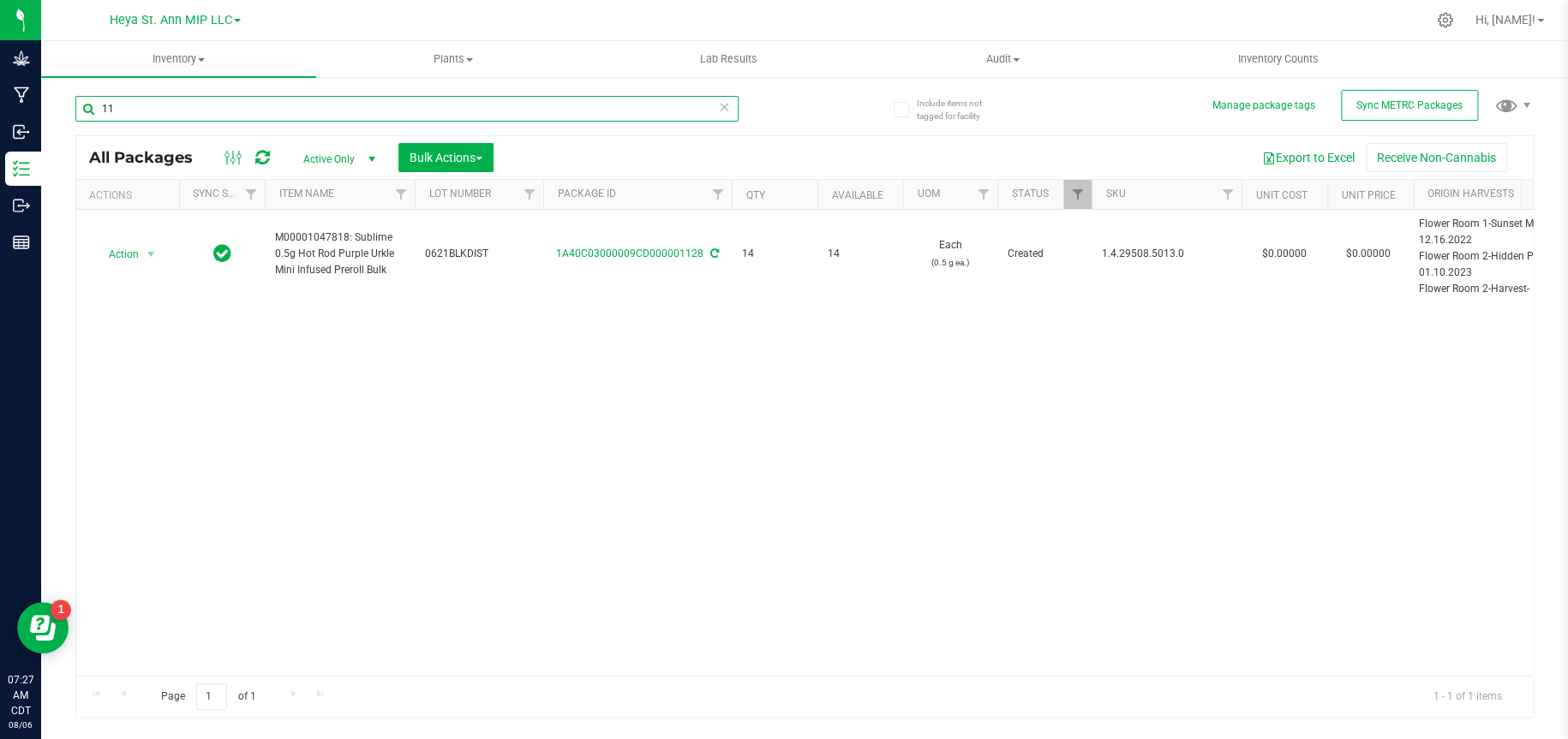 type on "1" 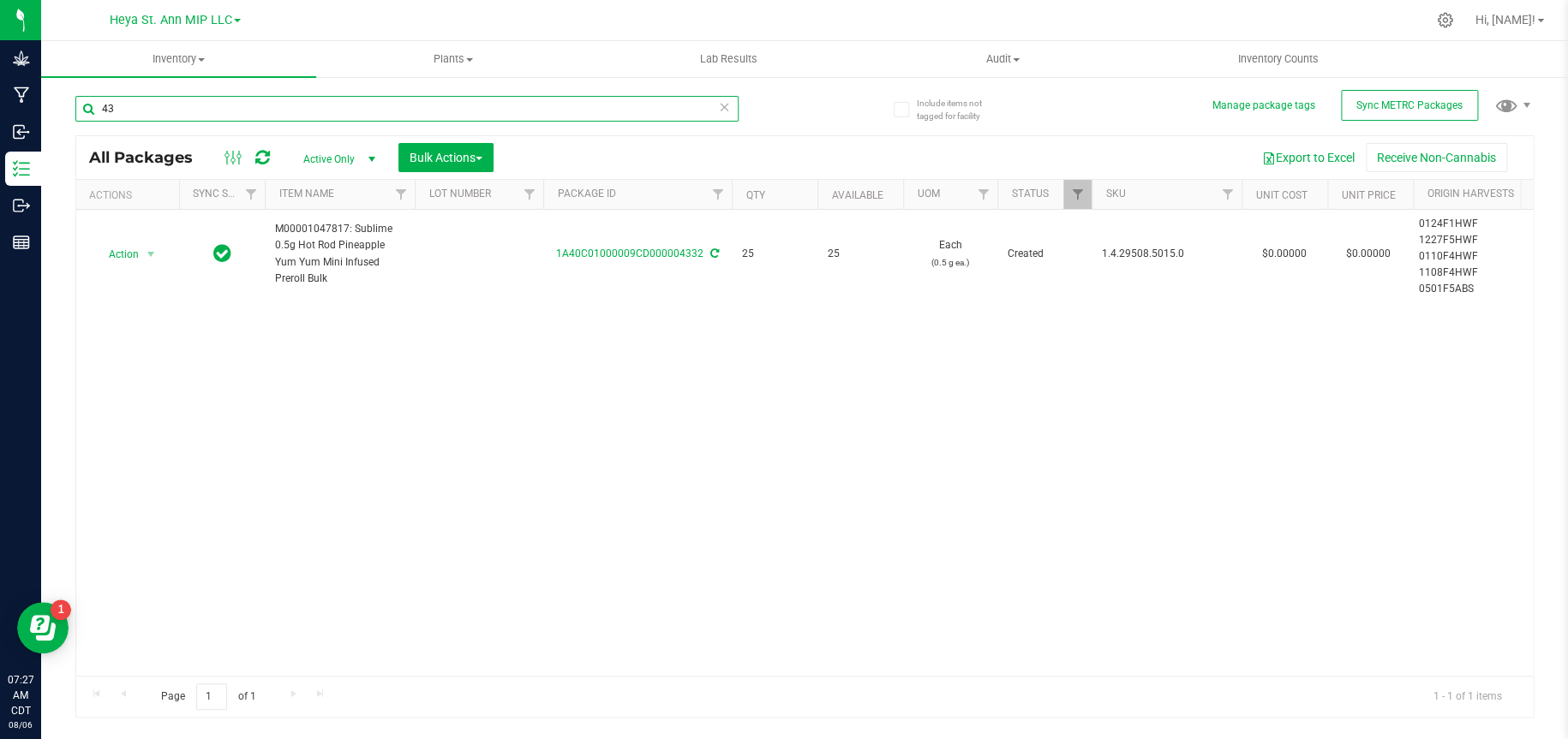 type on "4" 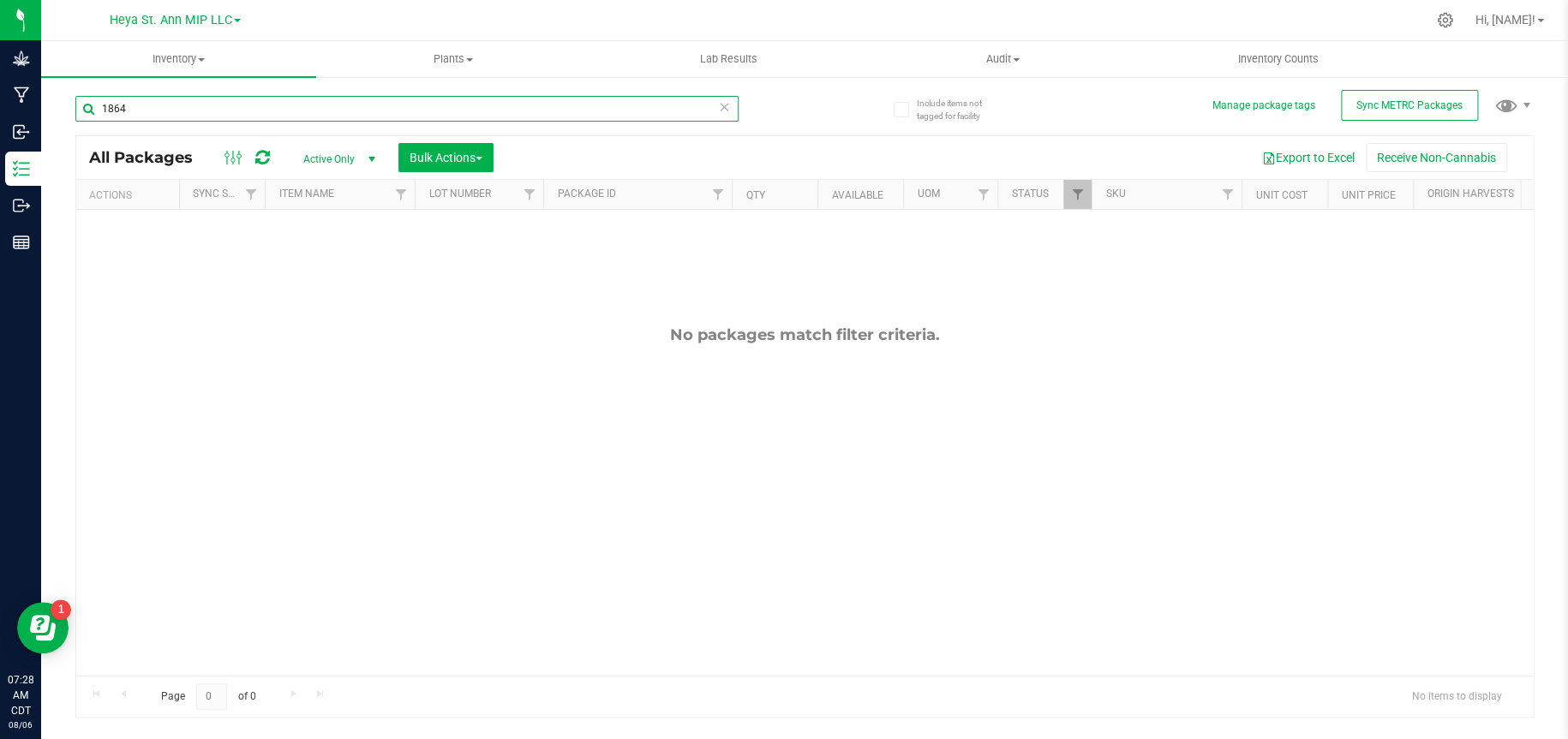 click on "1864" at bounding box center (407, 109) 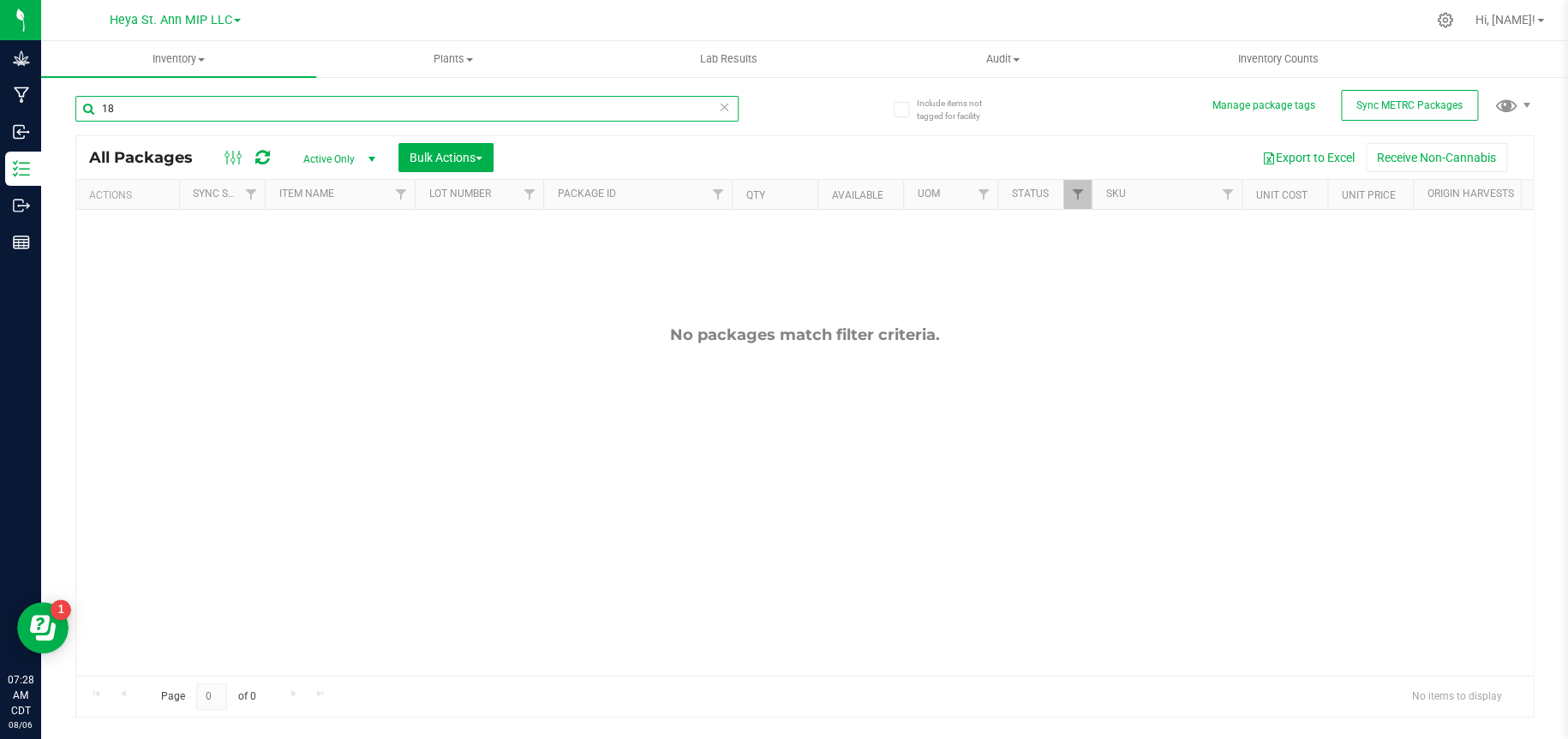 type on "1" 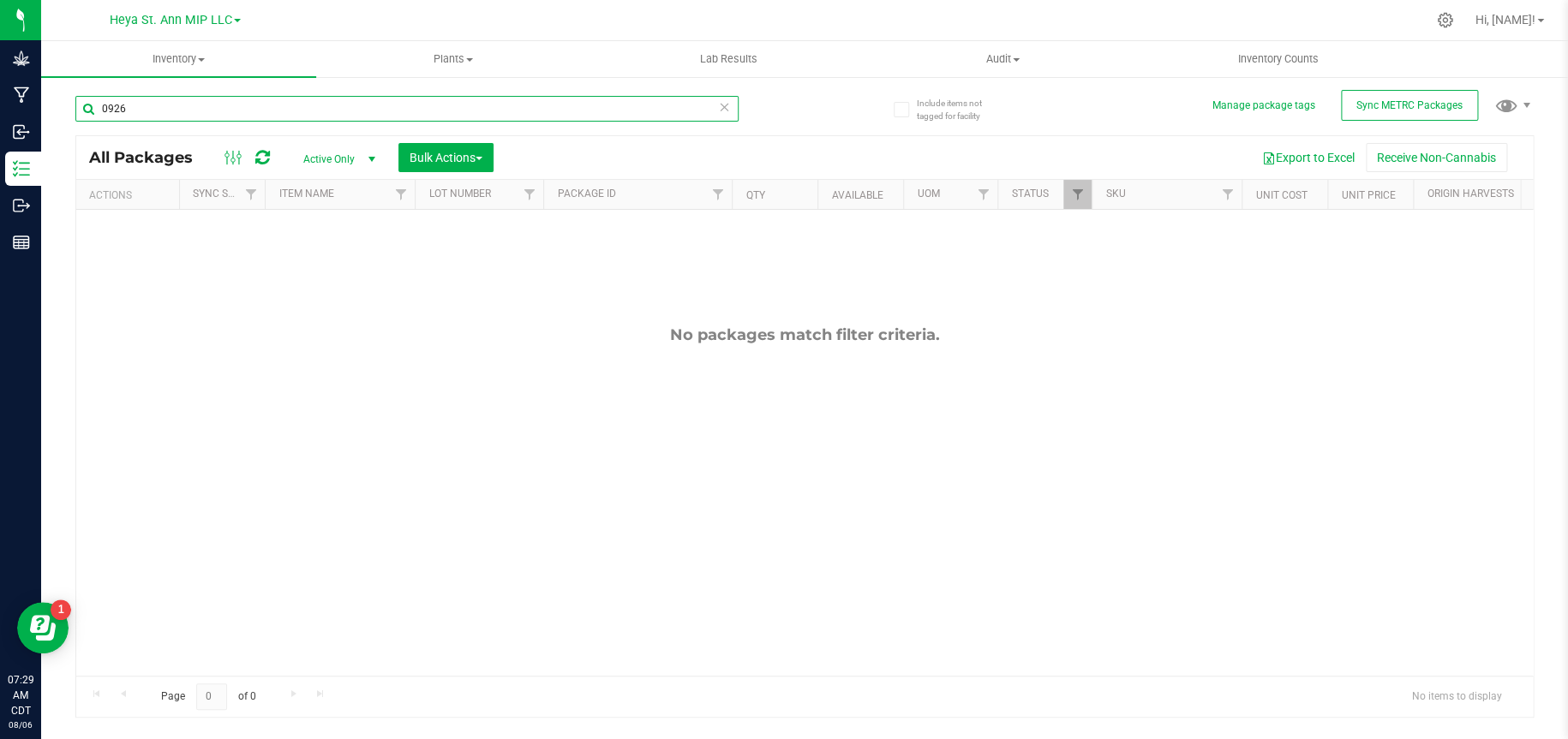 click on "0926" at bounding box center (407, 109) 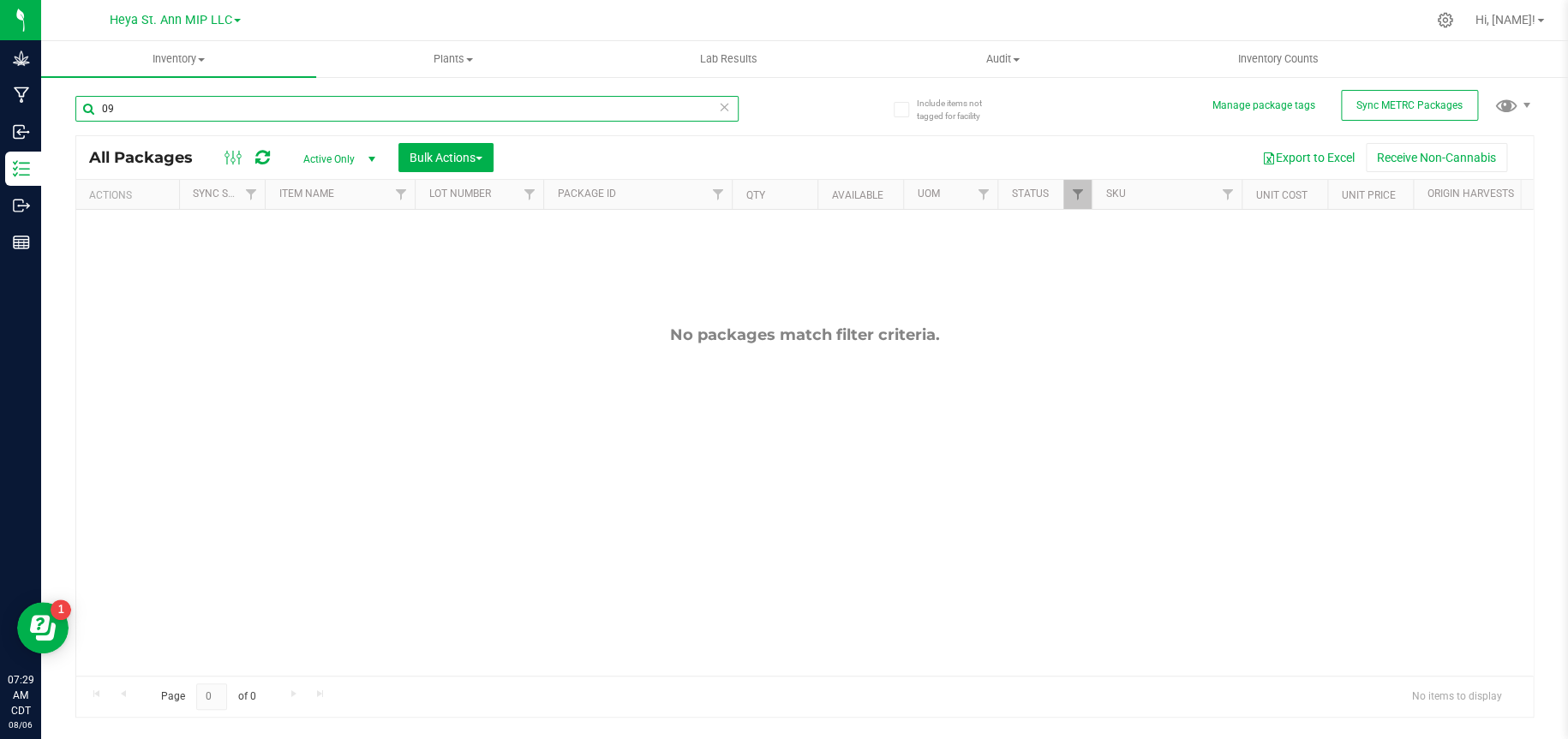 type on "0" 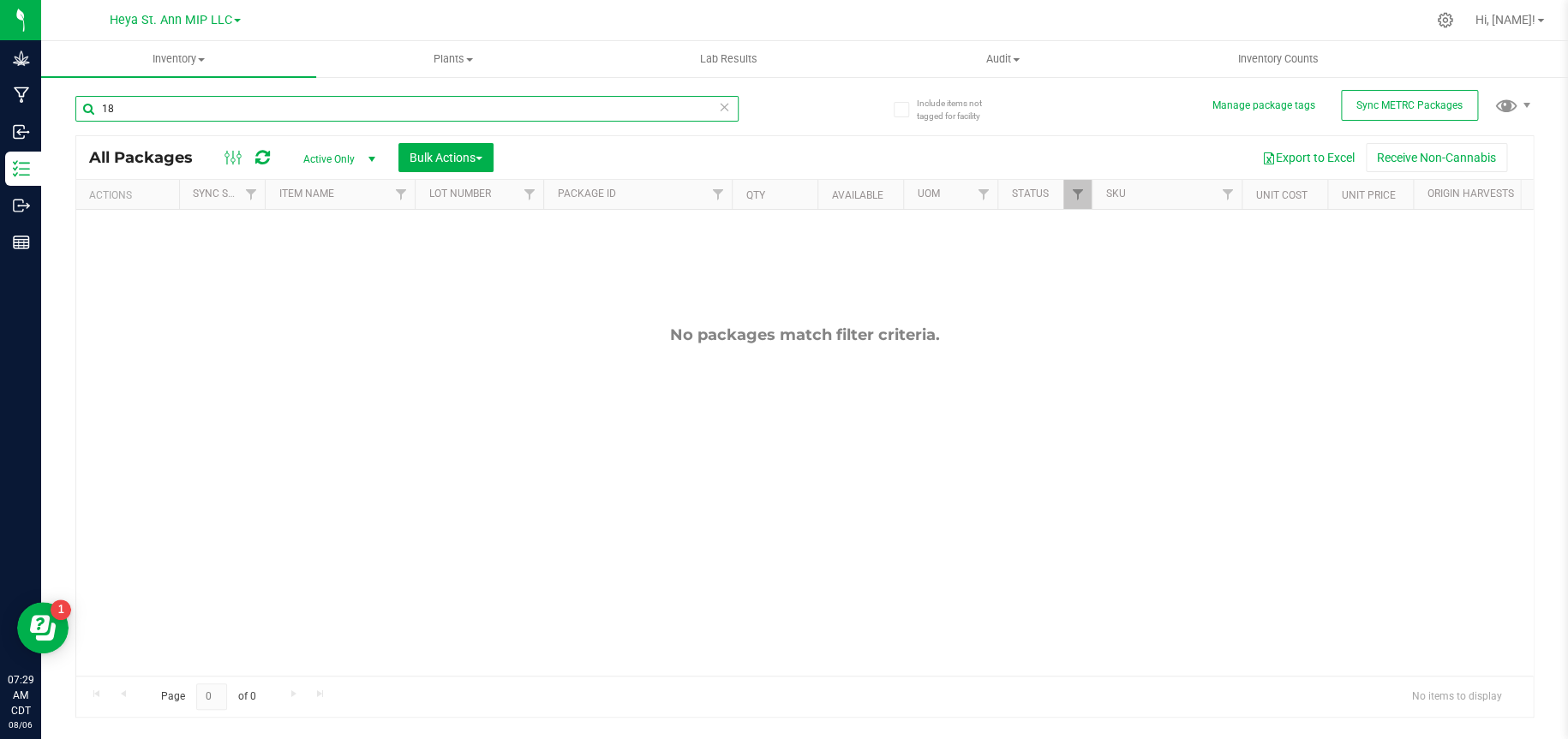 type on "1" 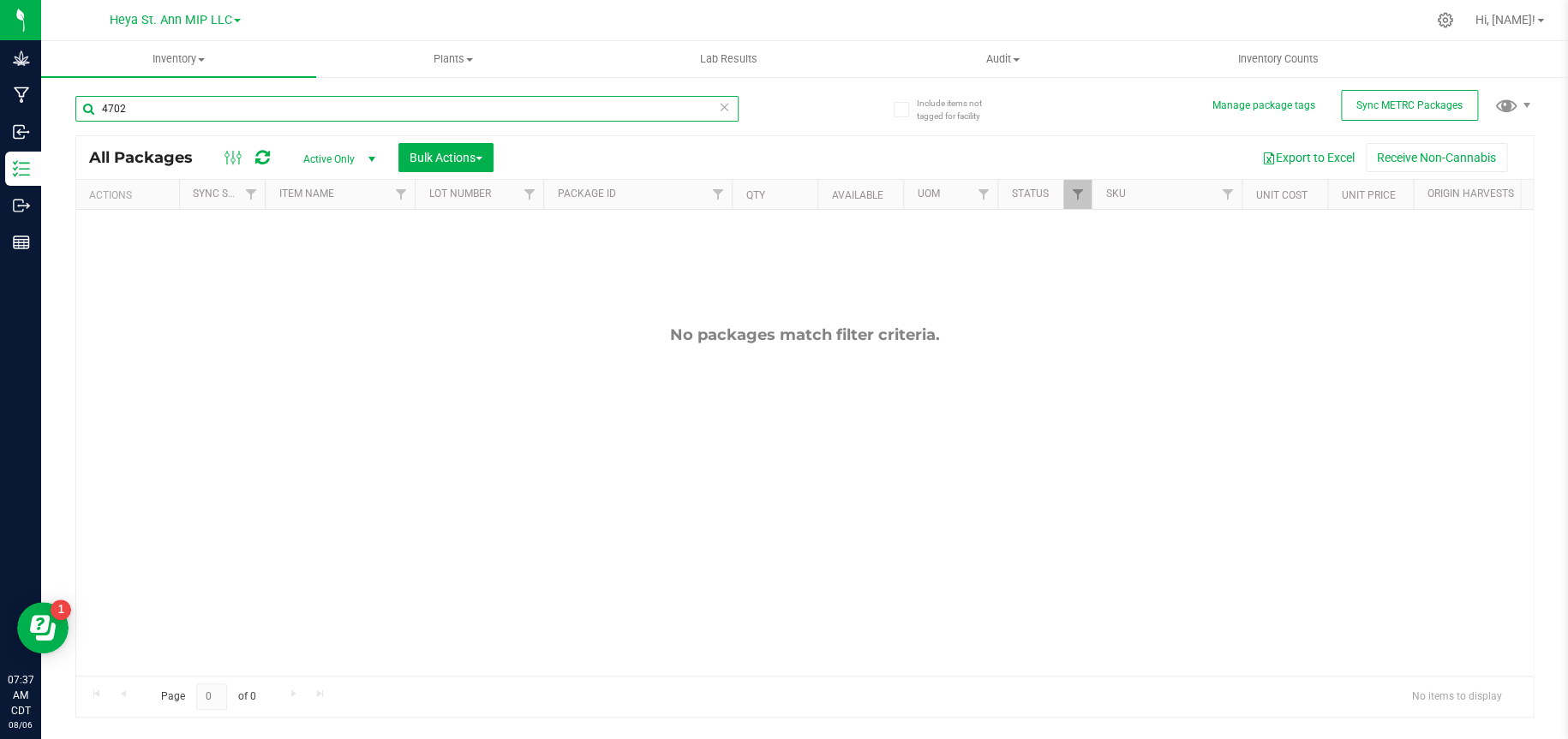 click on "4702" at bounding box center [407, 109] 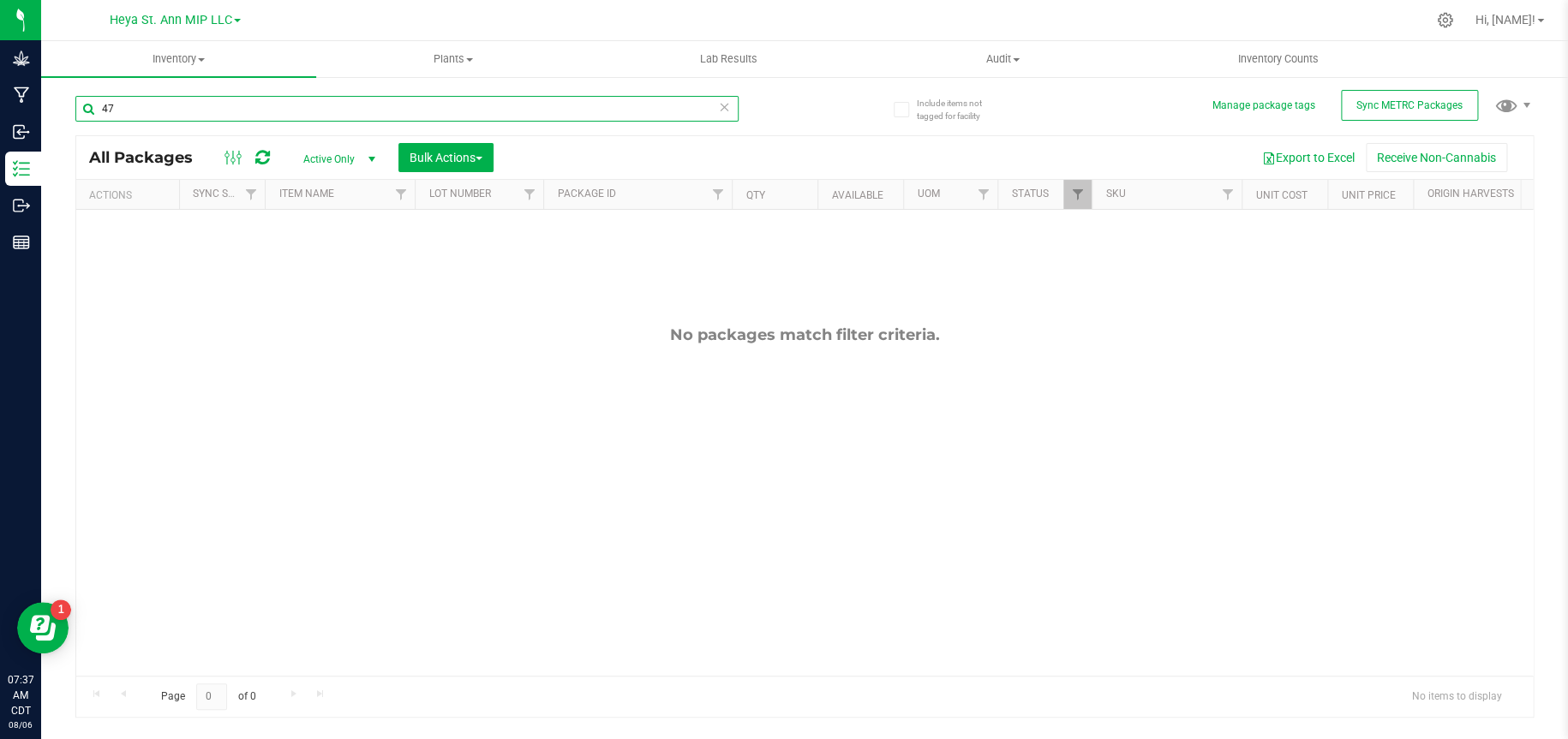 type on "4" 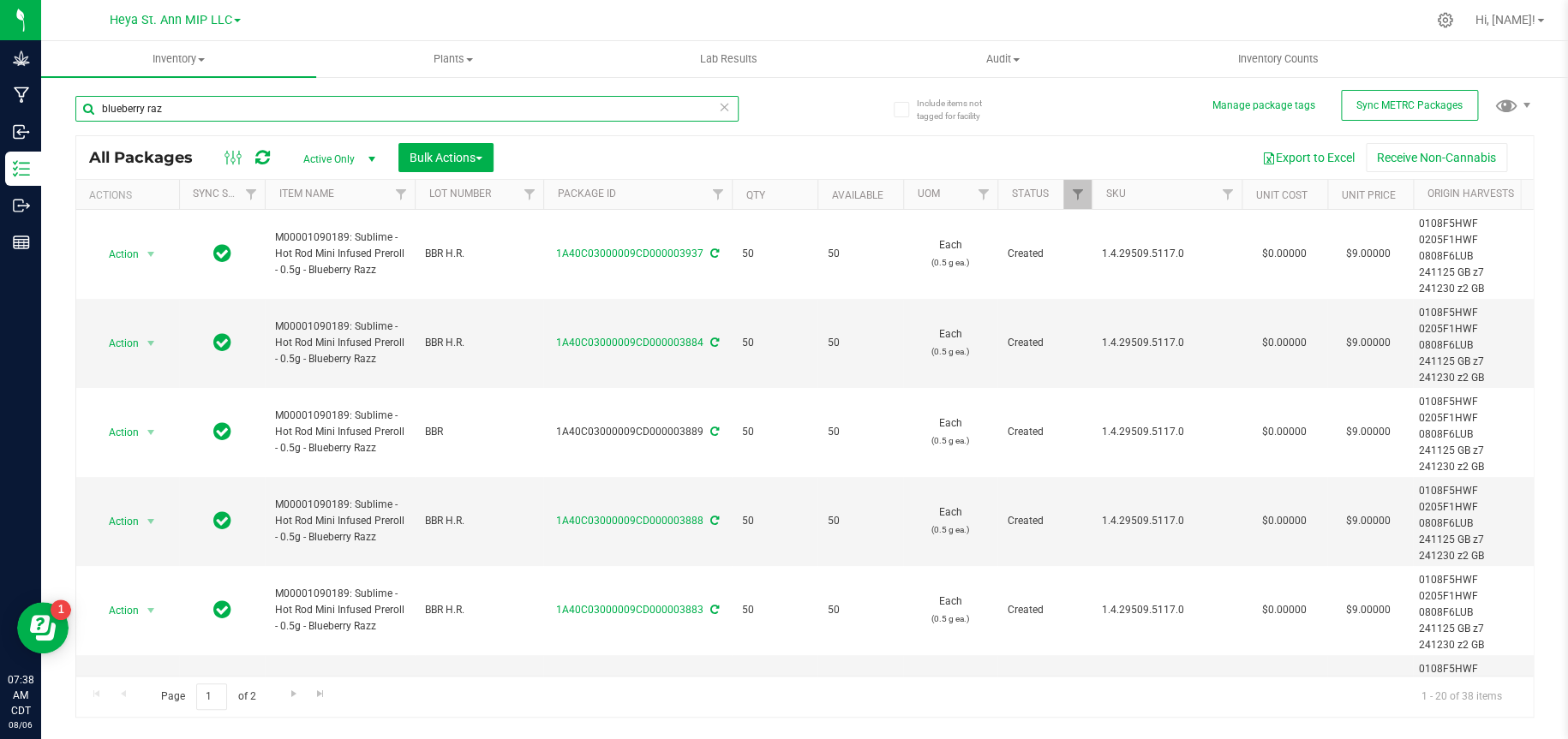 type on "blueberry raz" 